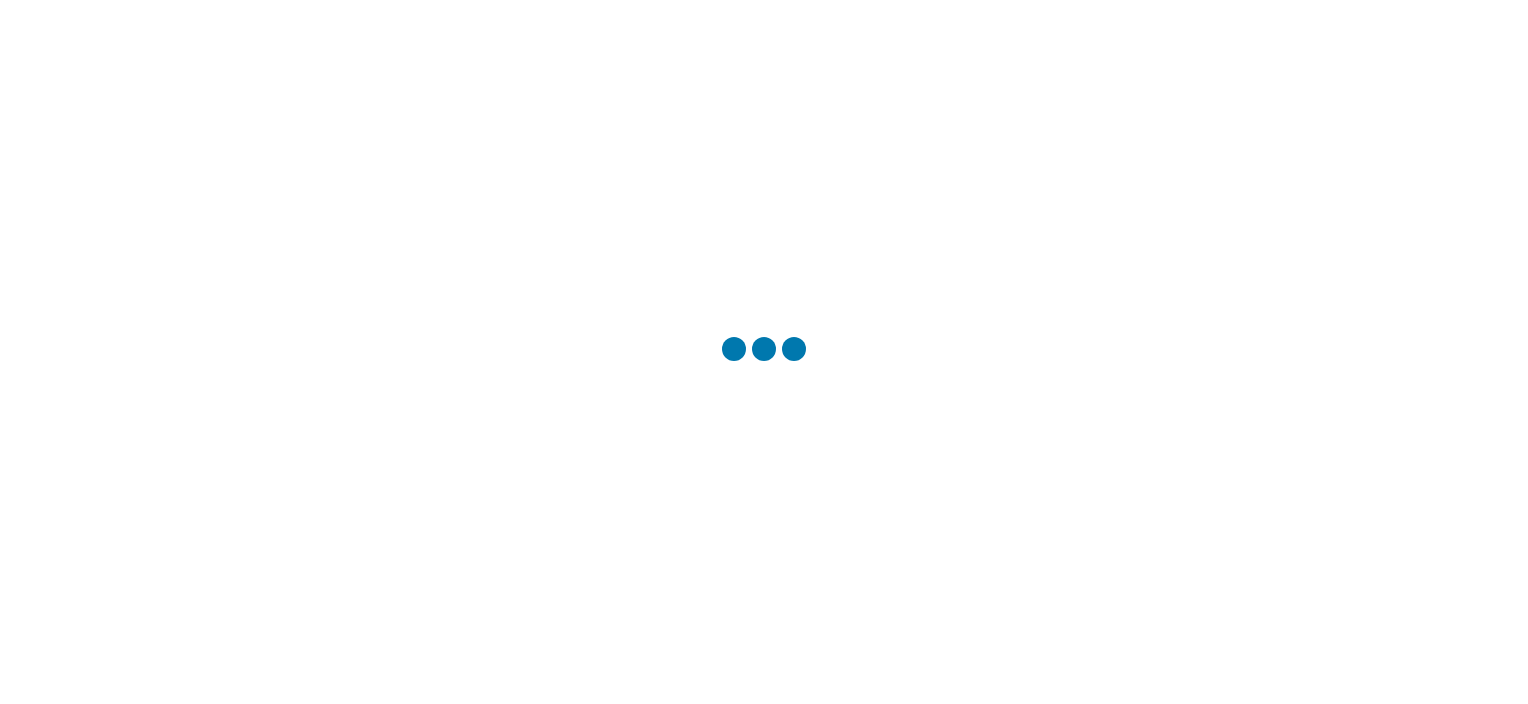 scroll, scrollTop: 0, scrollLeft: 0, axis: both 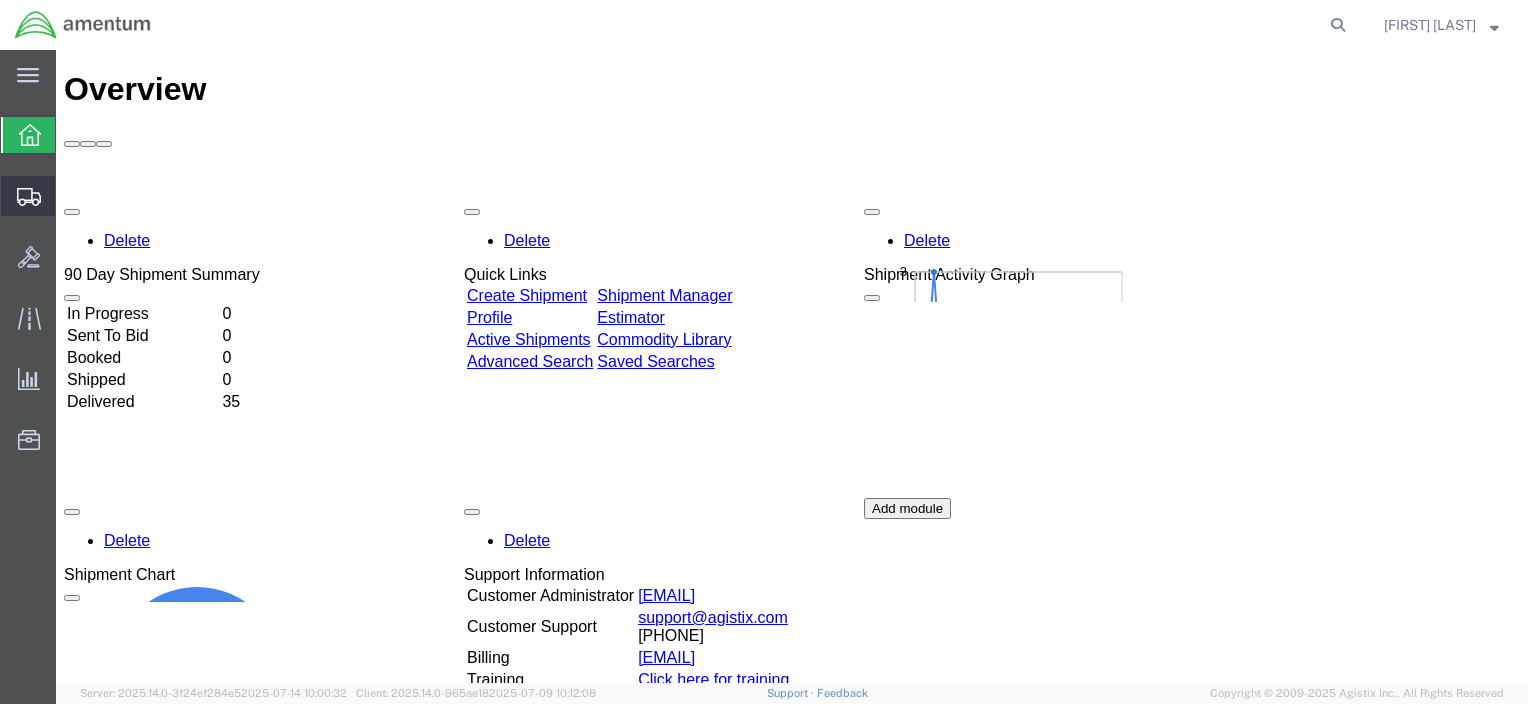 click on "Shipment Manager" 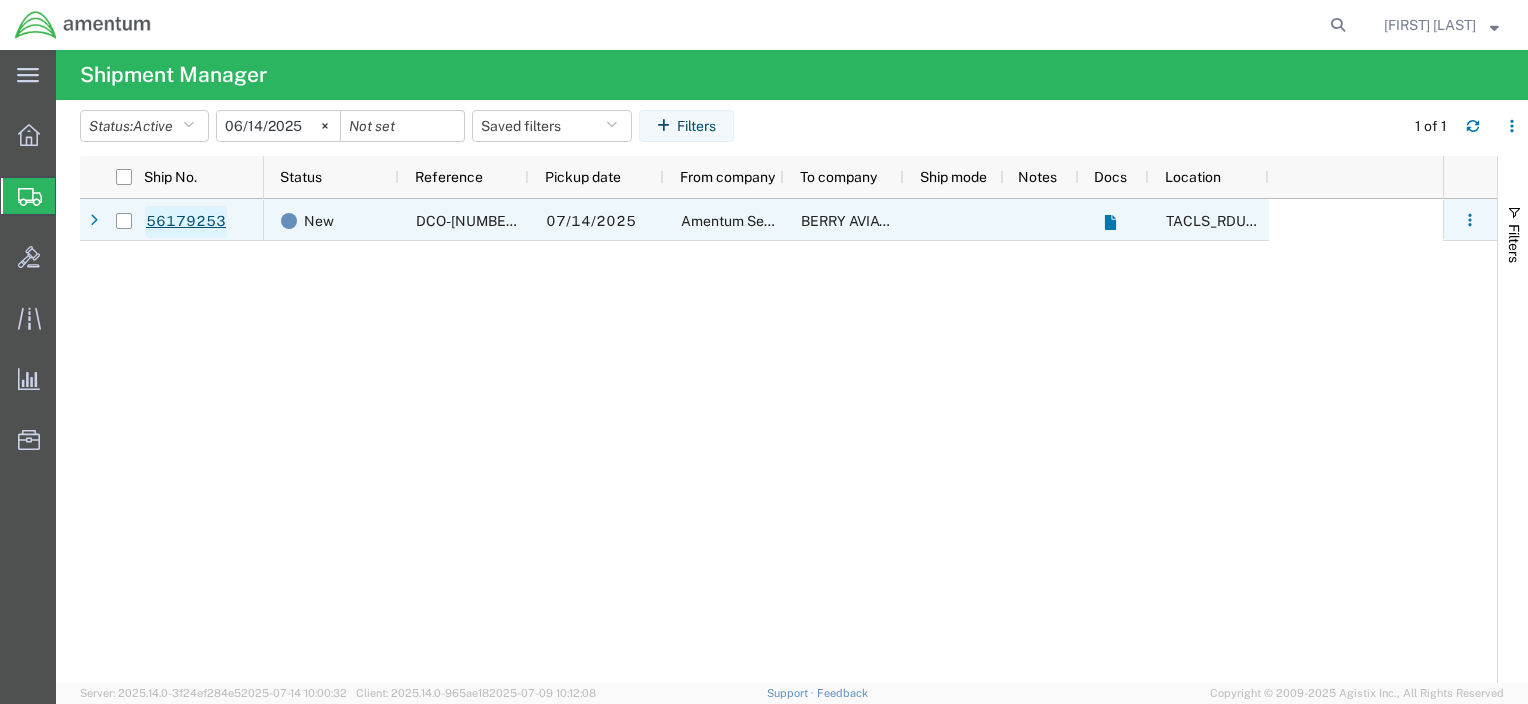click on "56179253" 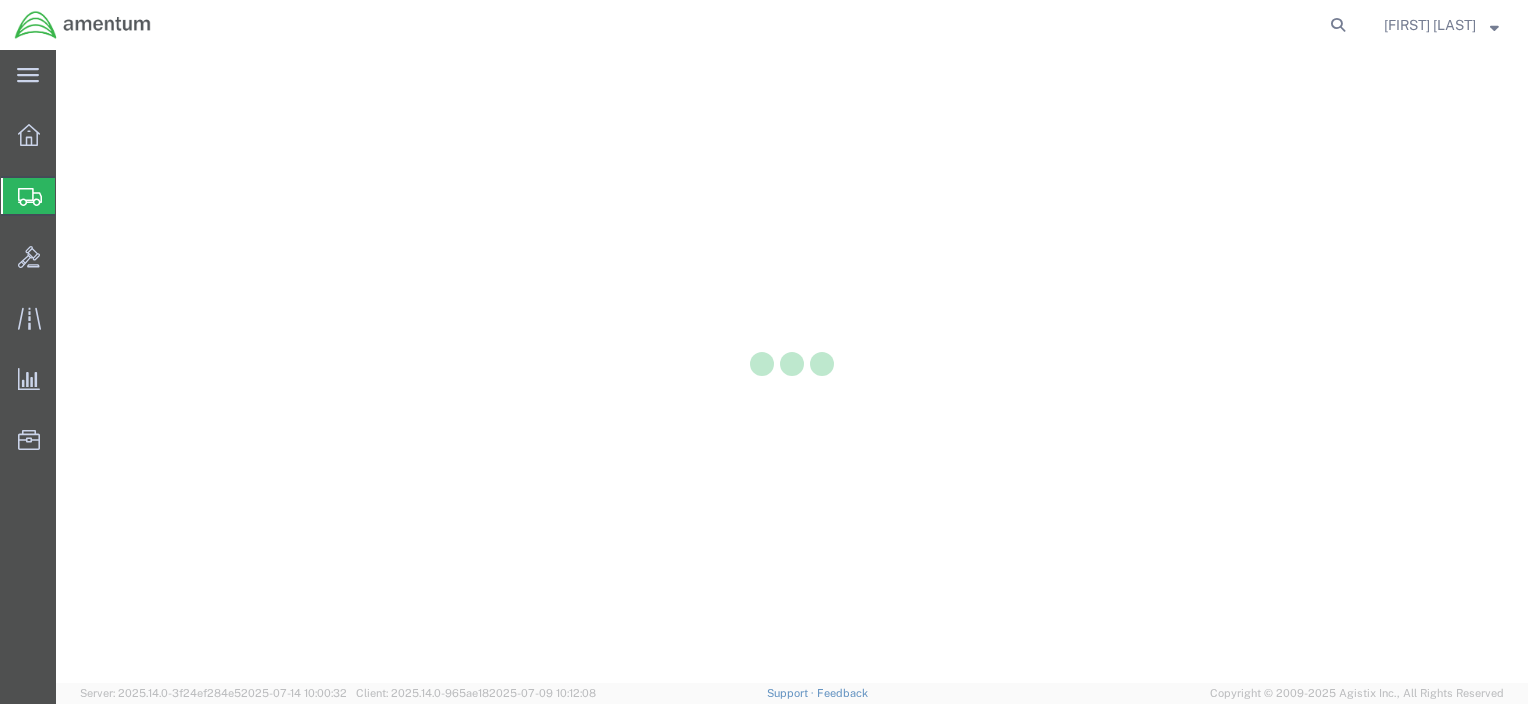 scroll, scrollTop: 0, scrollLeft: 0, axis: both 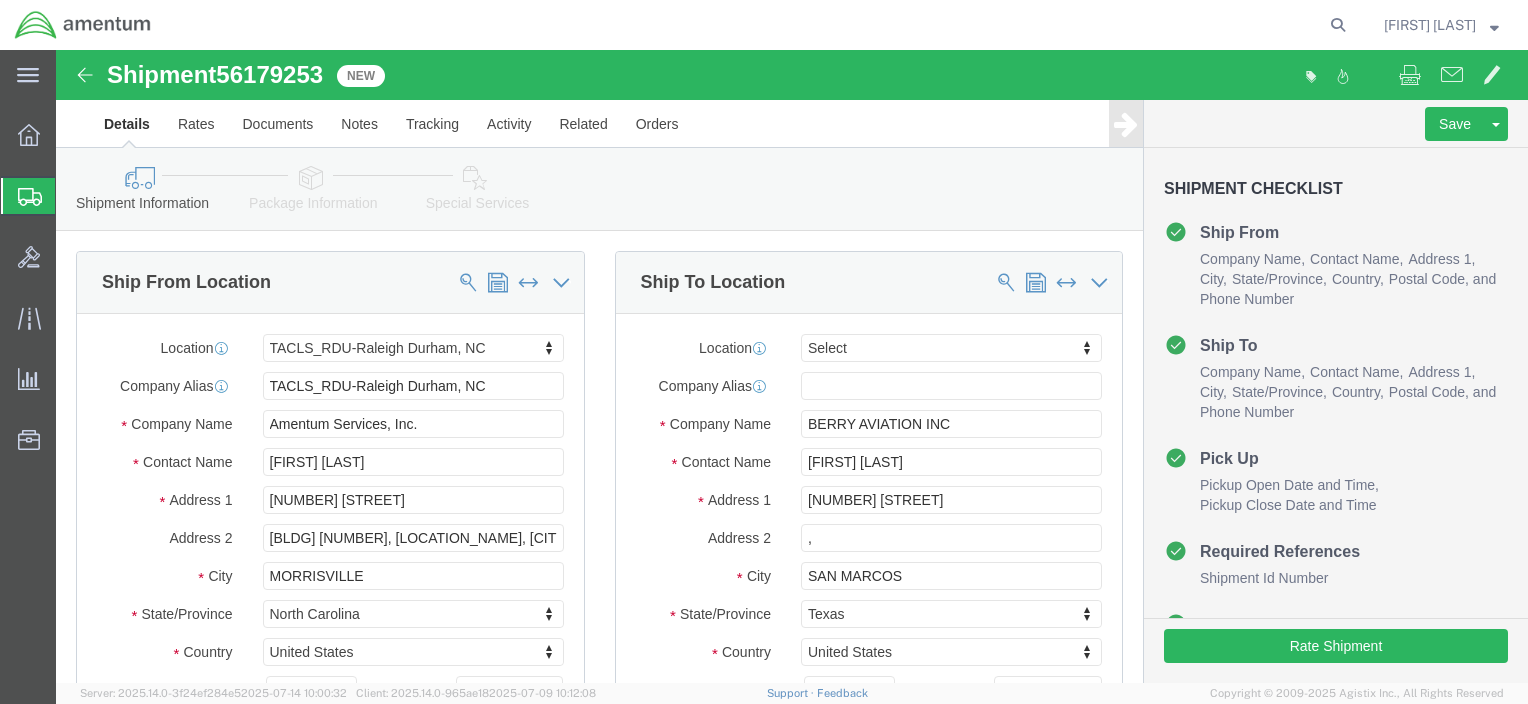 select on "44372" 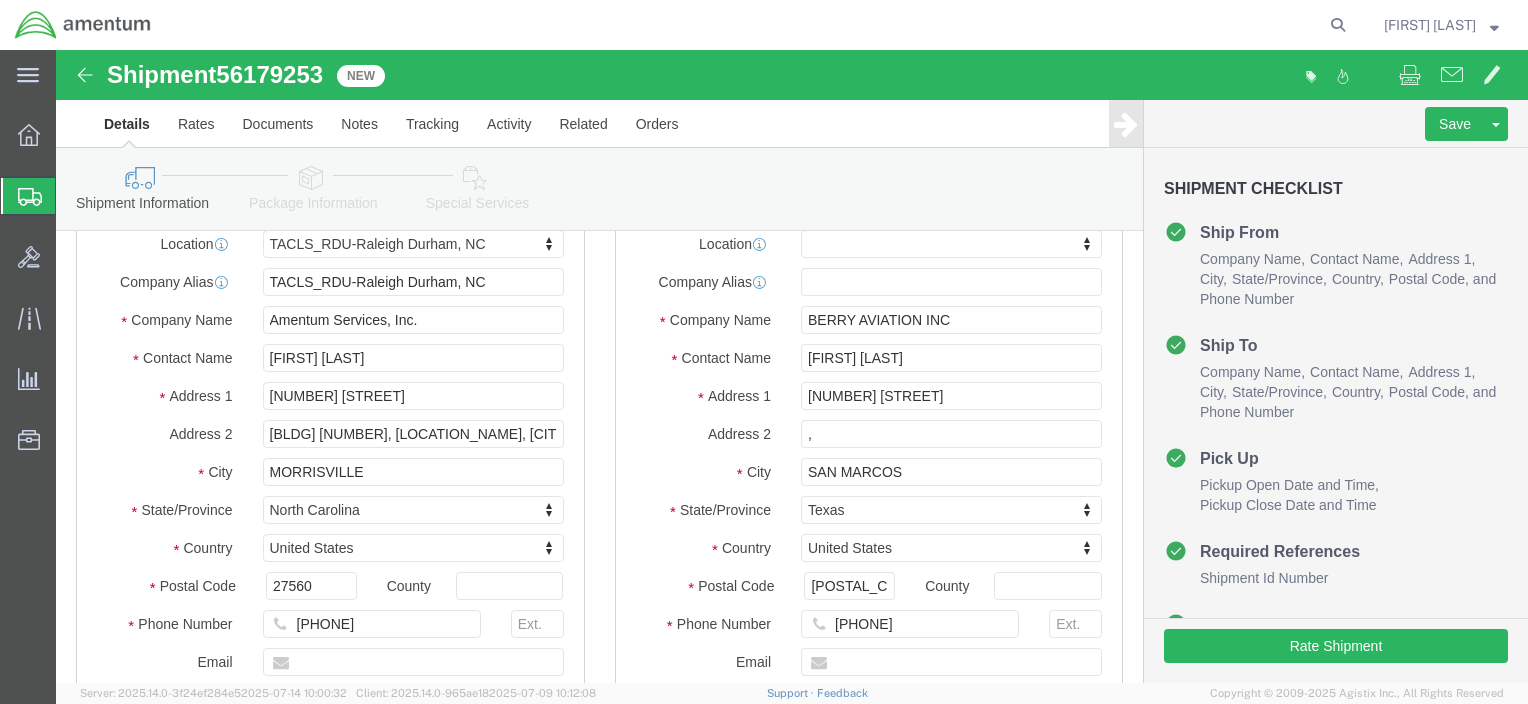 scroll, scrollTop: 0, scrollLeft: 0, axis: both 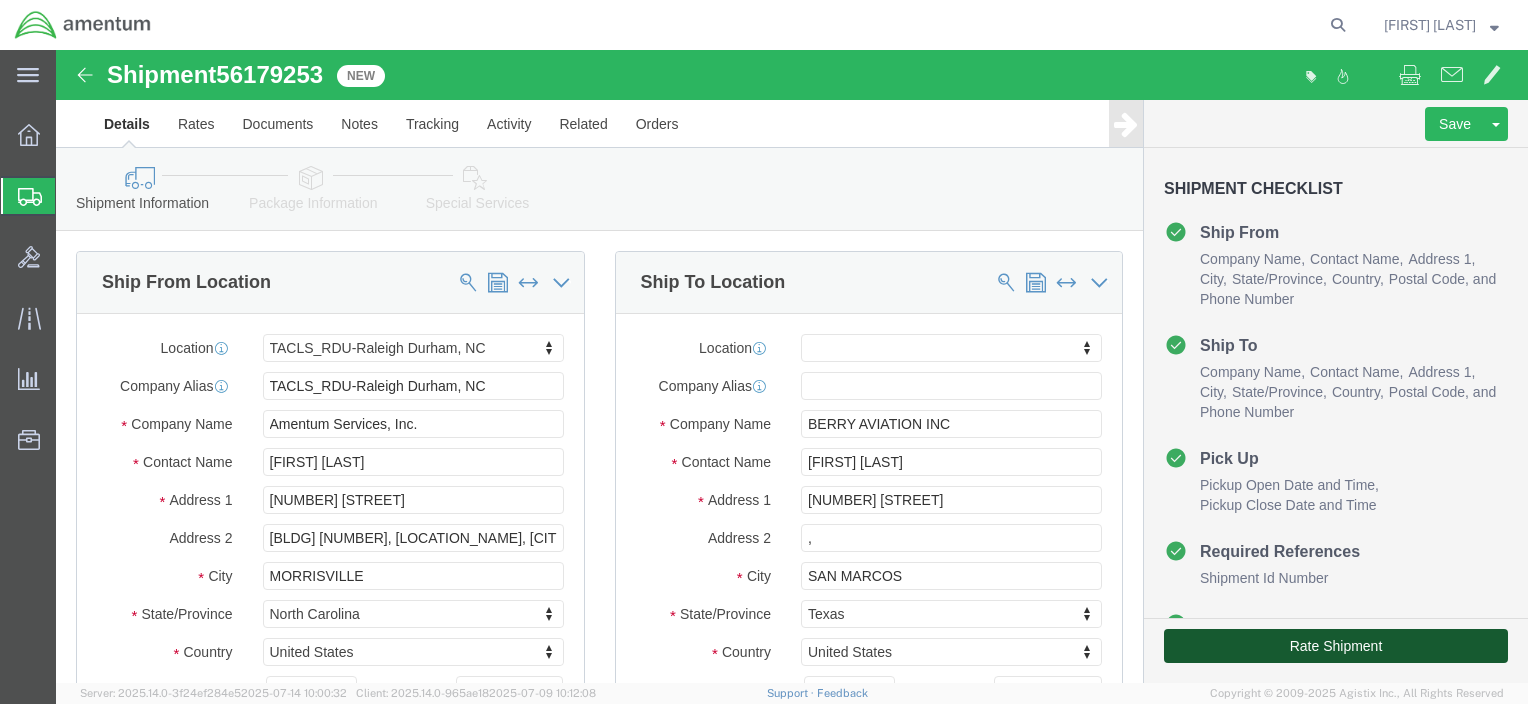 click on "Rate Shipment" 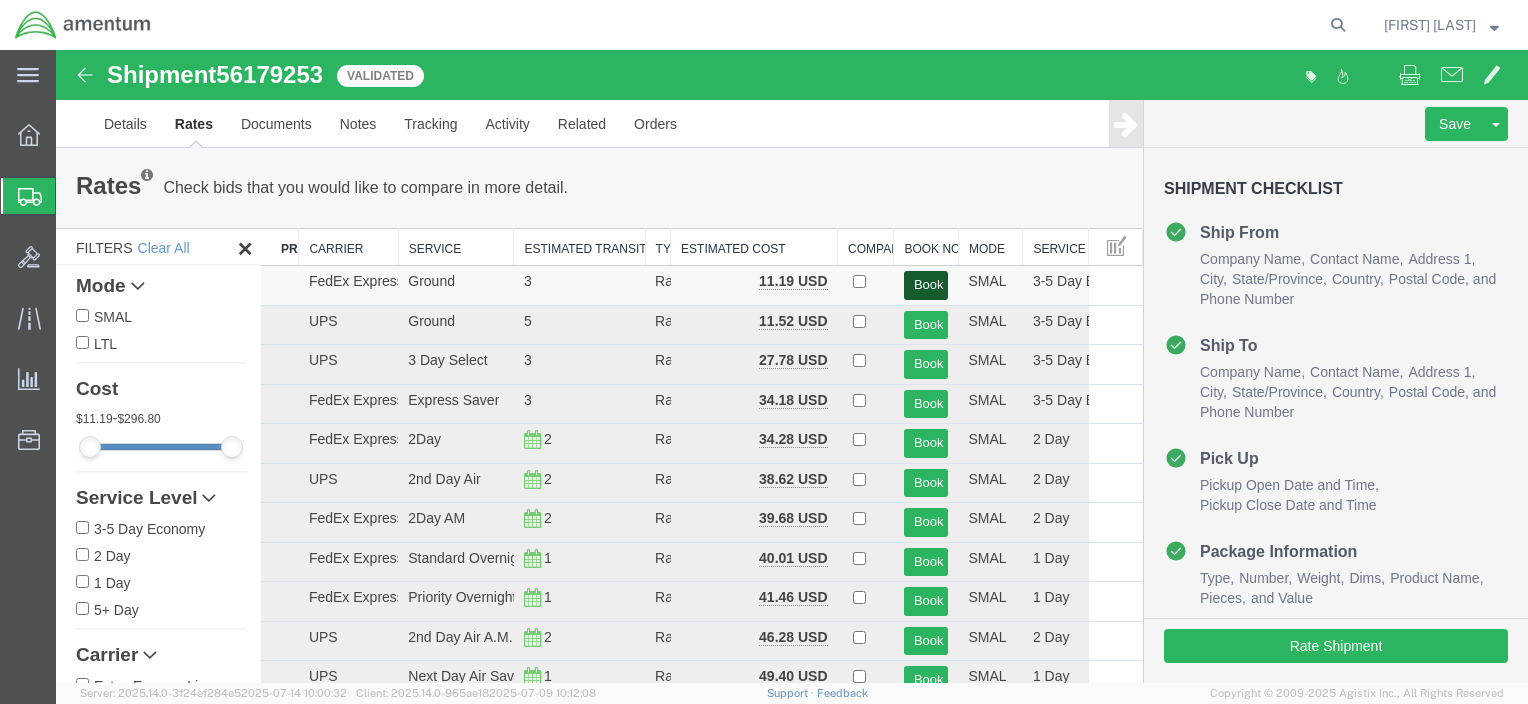click on "Book" at bounding box center [926, 285] 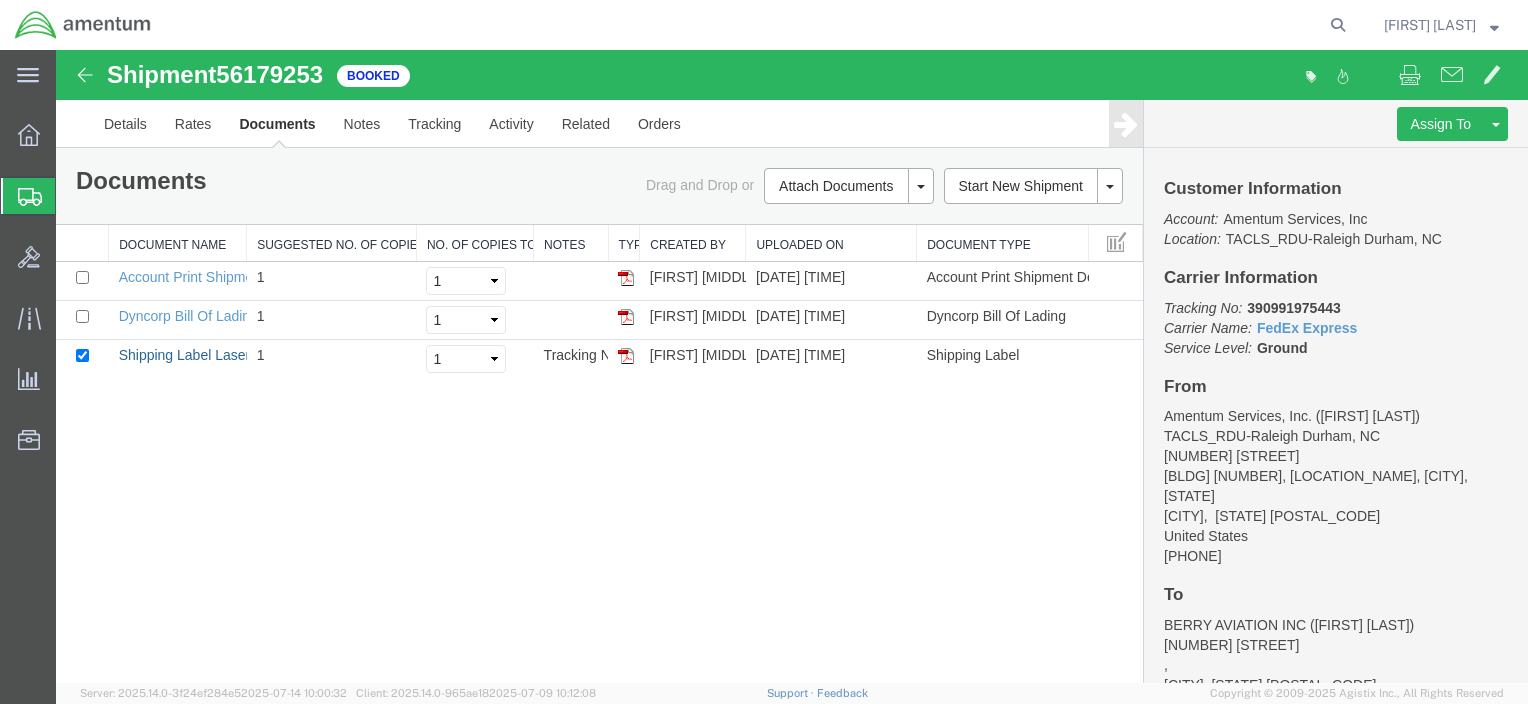 drag, startPoint x: 144, startPoint y: 356, endPoint x: 561, endPoint y: 420, distance: 421.8827 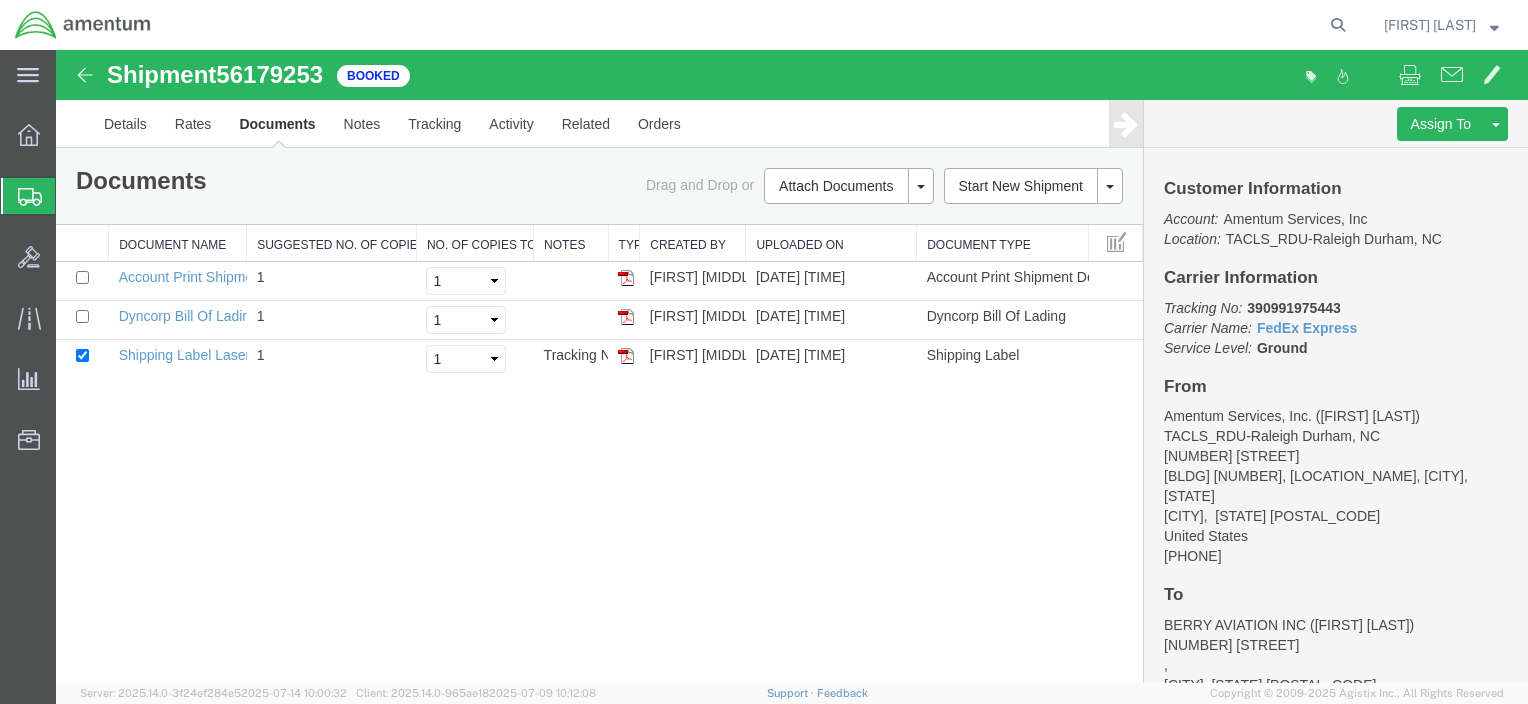 click 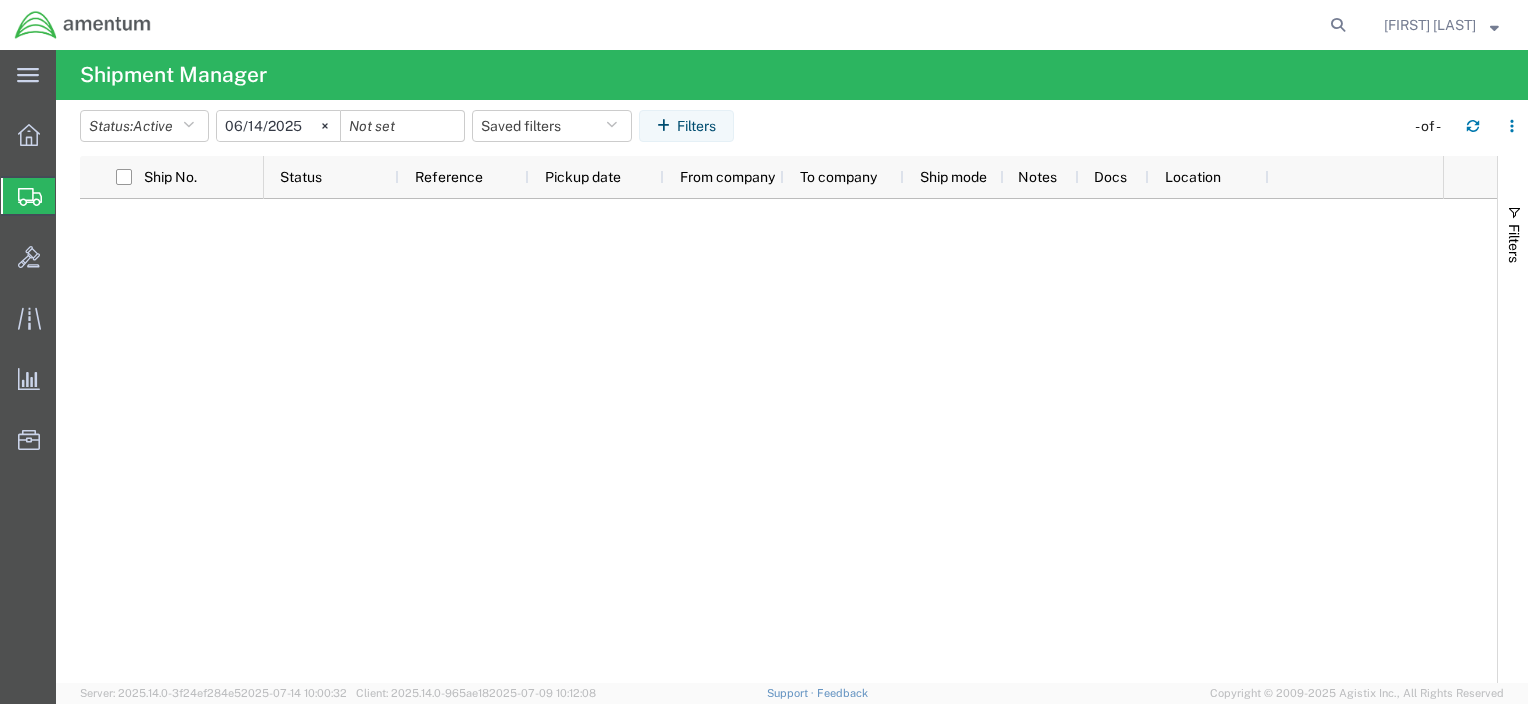 click 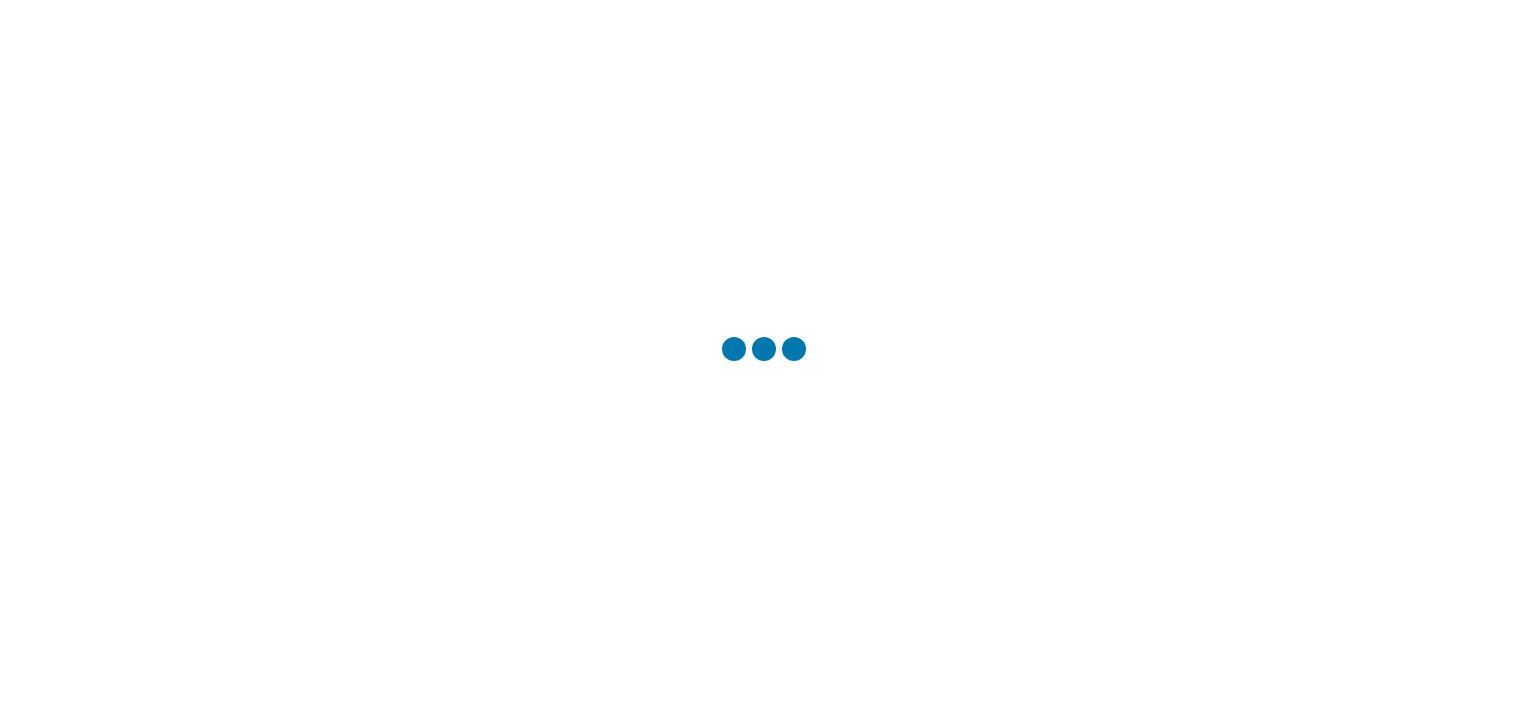 scroll, scrollTop: 0, scrollLeft: 0, axis: both 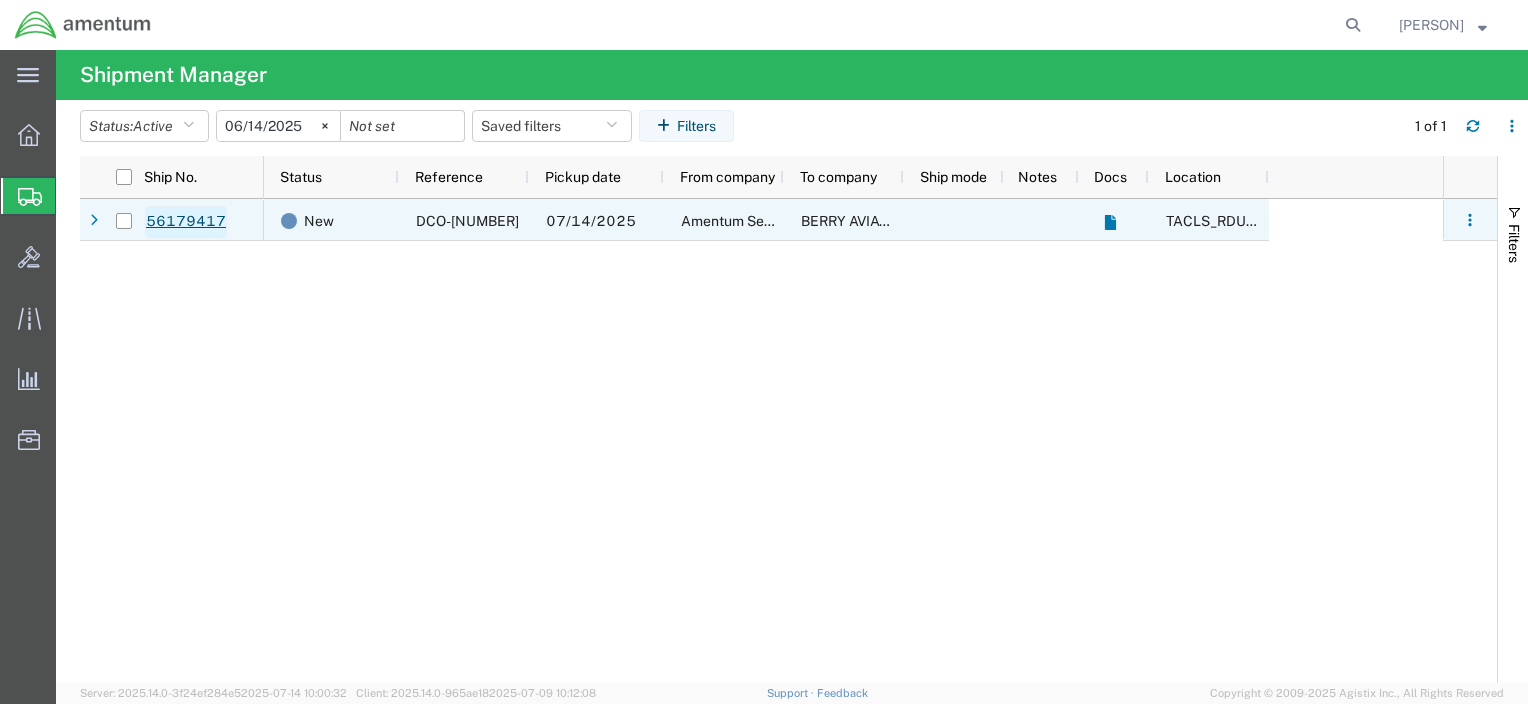click on "56179417" 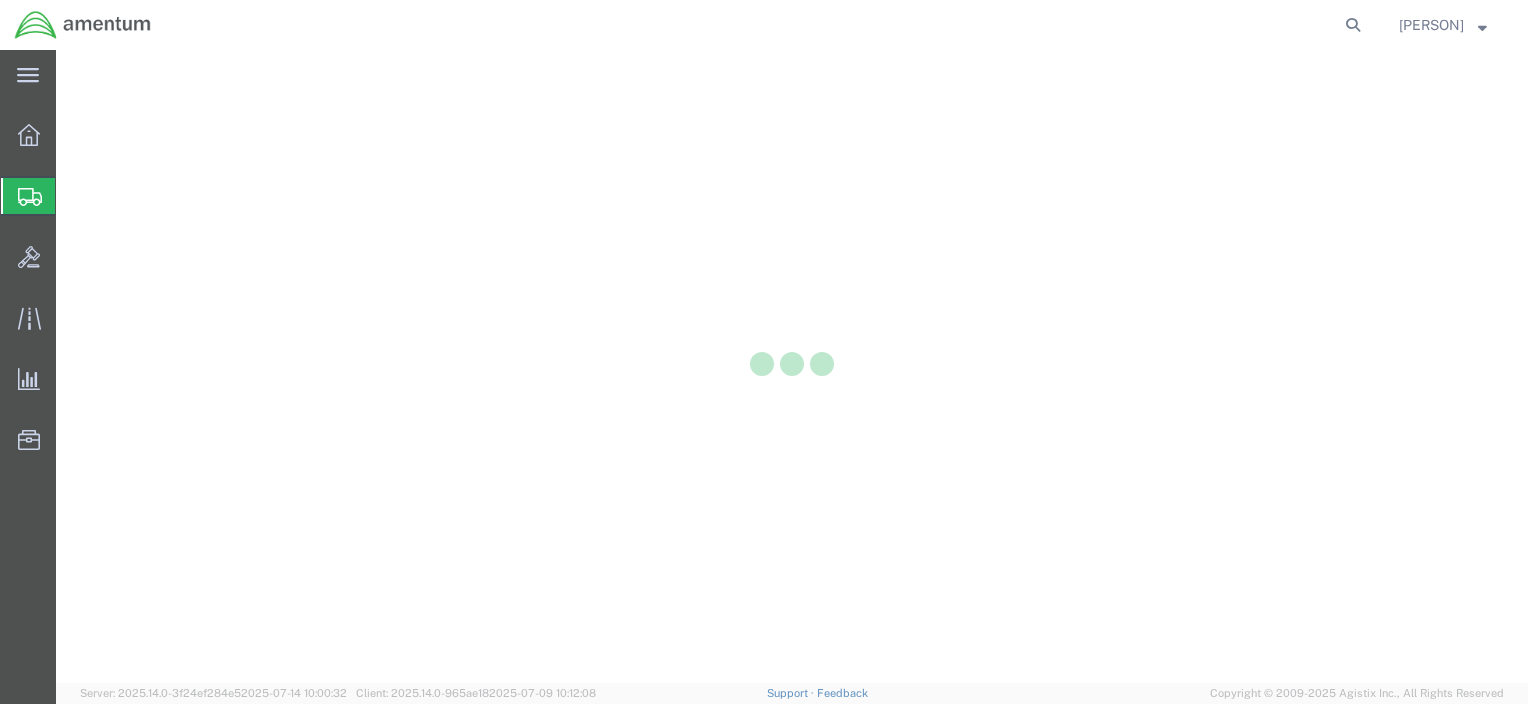 scroll, scrollTop: 0, scrollLeft: 0, axis: both 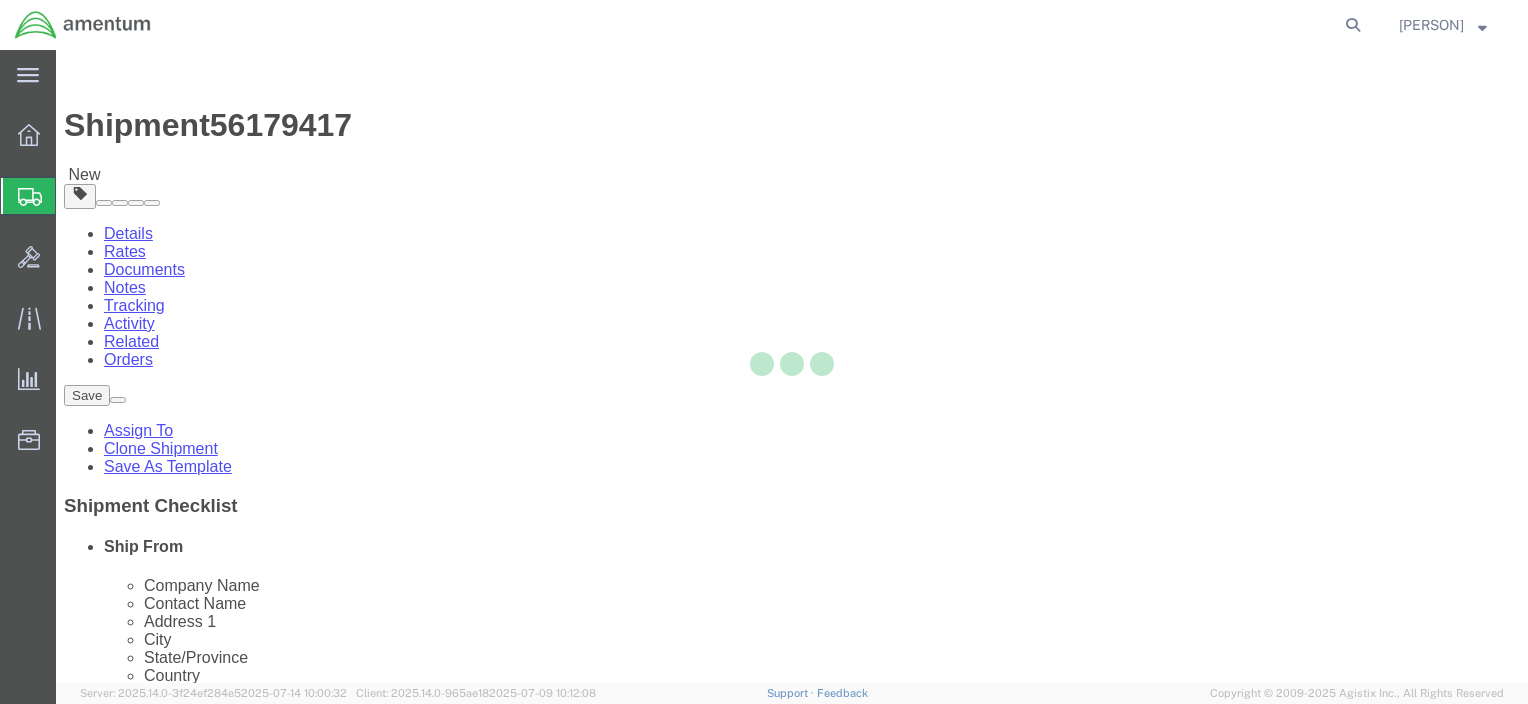 select on "44372" 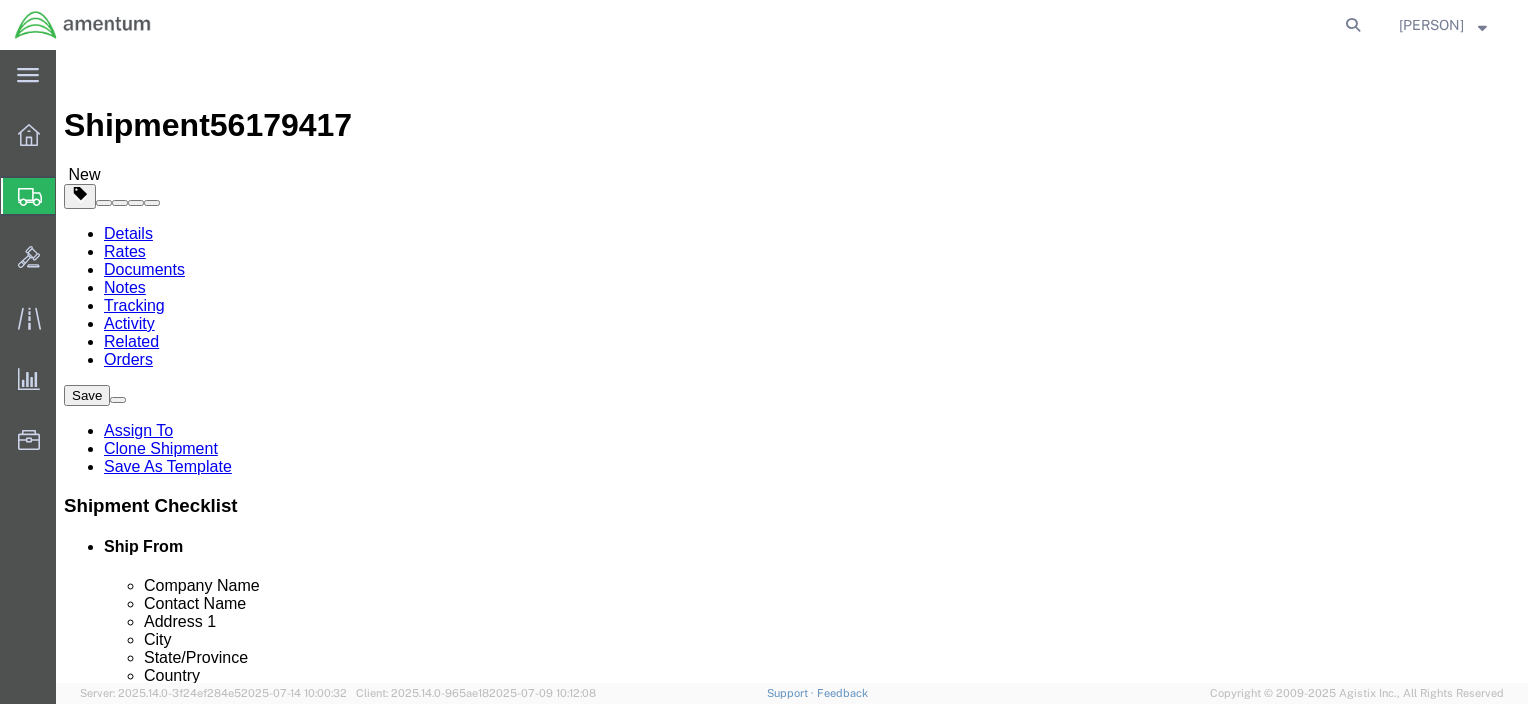 click on "Rate Shipment" 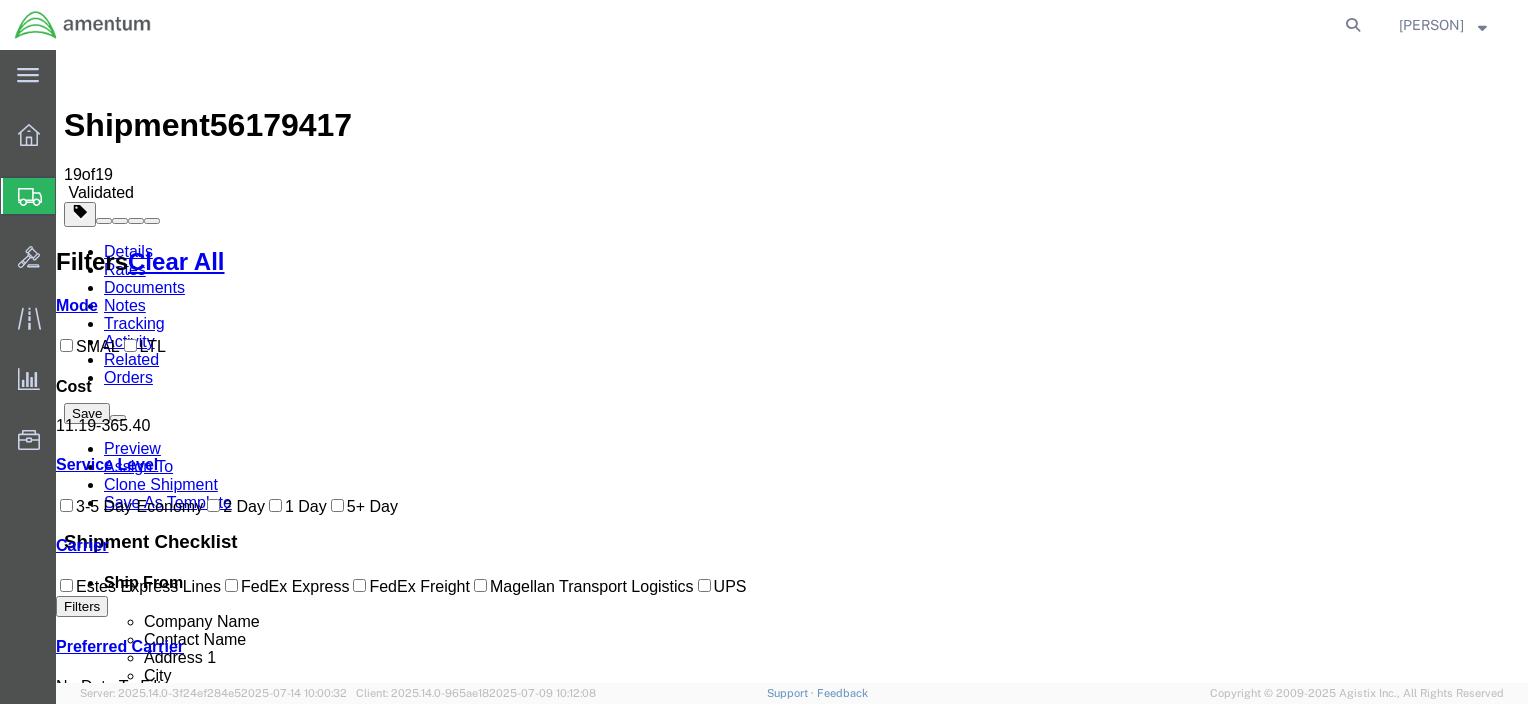 click on "Book" at bounding box center (1173, 1663) 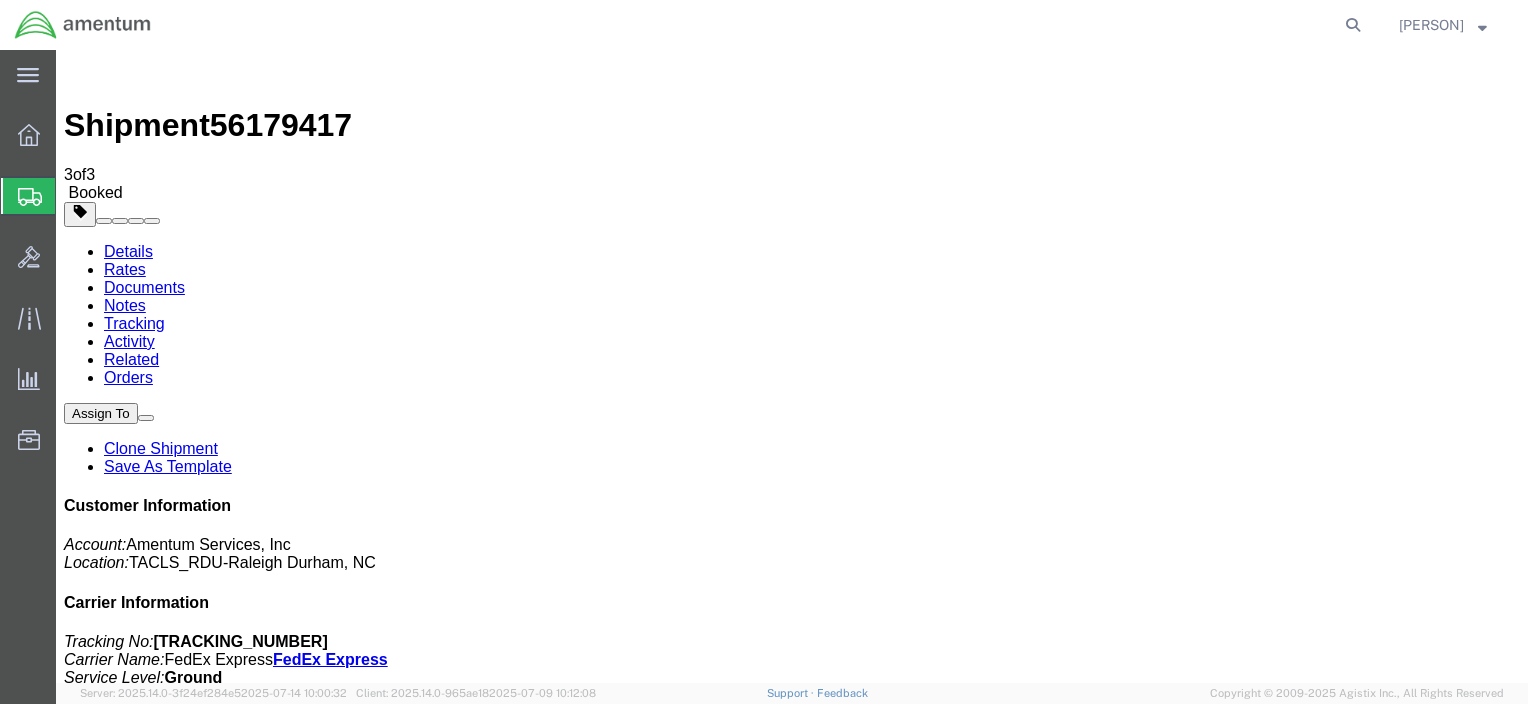 drag, startPoint x: 167, startPoint y: 352, endPoint x: 539, endPoint y: 350, distance: 372.00537 